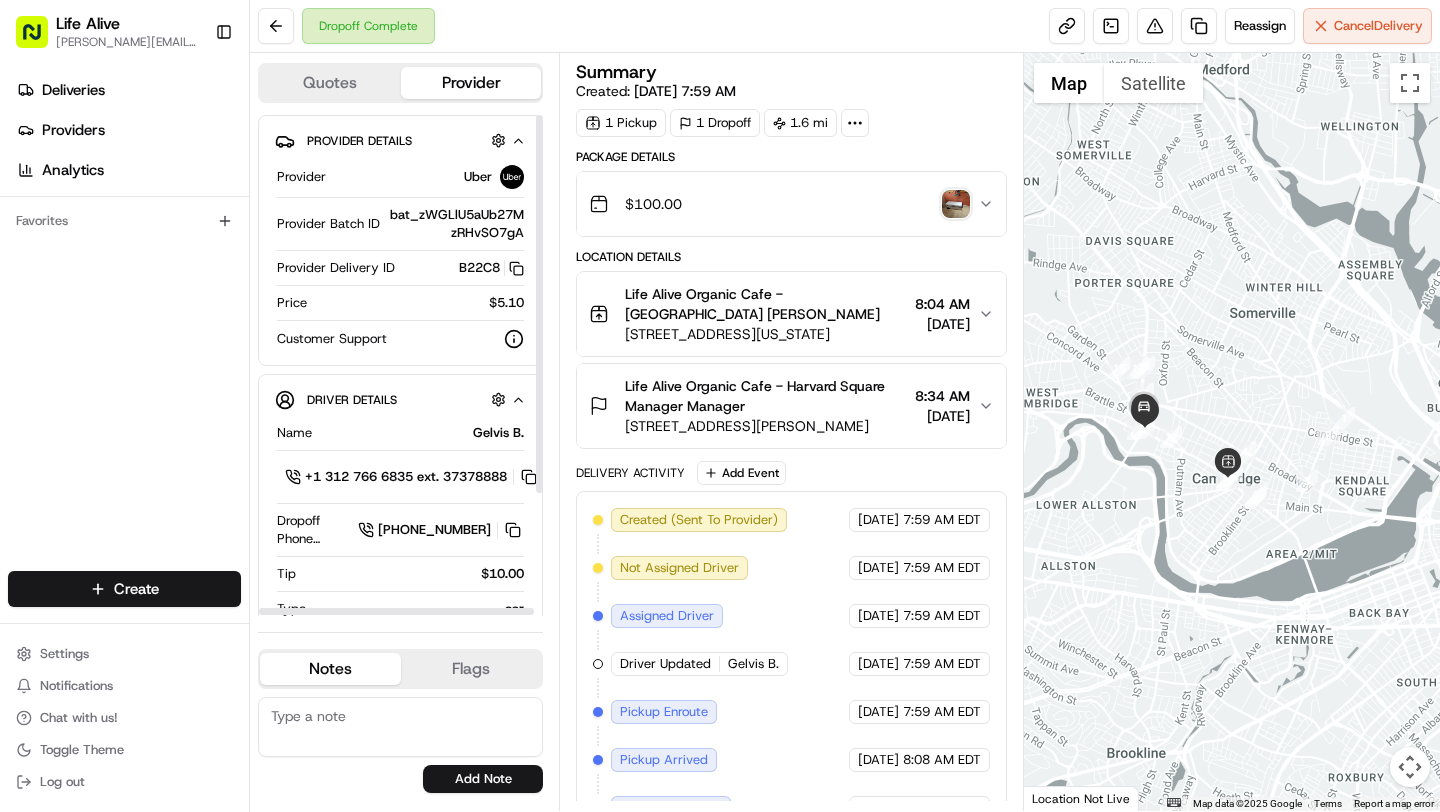 scroll, scrollTop: 0, scrollLeft: 0, axis: both 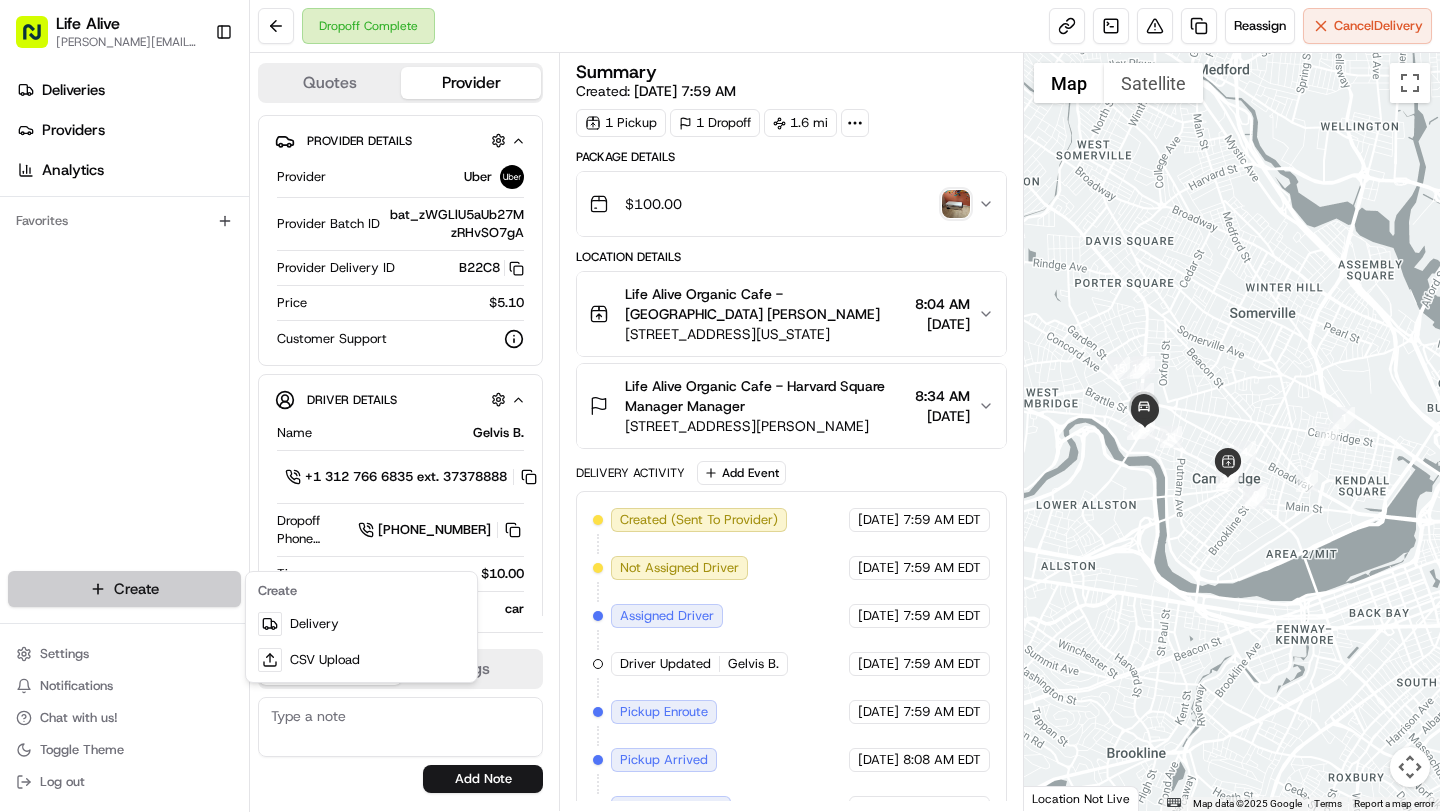 click on "Life Alive [PERSON_NAME][EMAIL_ADDRESS][DOMAIN_NAME] Toggle Sidebar Deliveries Providers Analytics Favorites Main Menu Members & Organization Organization Users Roles Preferences Customization Tracking Orchestration Automations Dispatch Strategy Locations Pickup Locations Dropoff Locations Billing Billing Refund Requests Integrations Notification Triggers Webhooks API Keys Request Logs Create Settings Notifications Chat with us! Toggle Theme Log out Dropoff Complete Reassign Cancel  Delivery Quotes Provider Provider Details Hidden ( 2 ) Provider Uber   Provider Batch ID bat_zWGLlU5aUb27MzRHvSO7gA Provider Delivery ID B22C8 Copy  del_3HEQGuq3Sl6xJHyy17siyA B22C8 Price $5.10 Customer Support Driver Details Hidden ( 5 ) Name Gelvis B. Pickup Phone Number +1 312 766 6835 ext. 37378888 Dropoff Phone Number [PHONE_NUMBER] Tip $10.00 Type car Make Honda Model CR-V Hybrid Color white License Plate Number **RB44 Notes Flags No results found Add Note No results found Add Flag Summary Created:   [DATE] 7:59 AM 1   1   $" at bounding box center (720, 406) 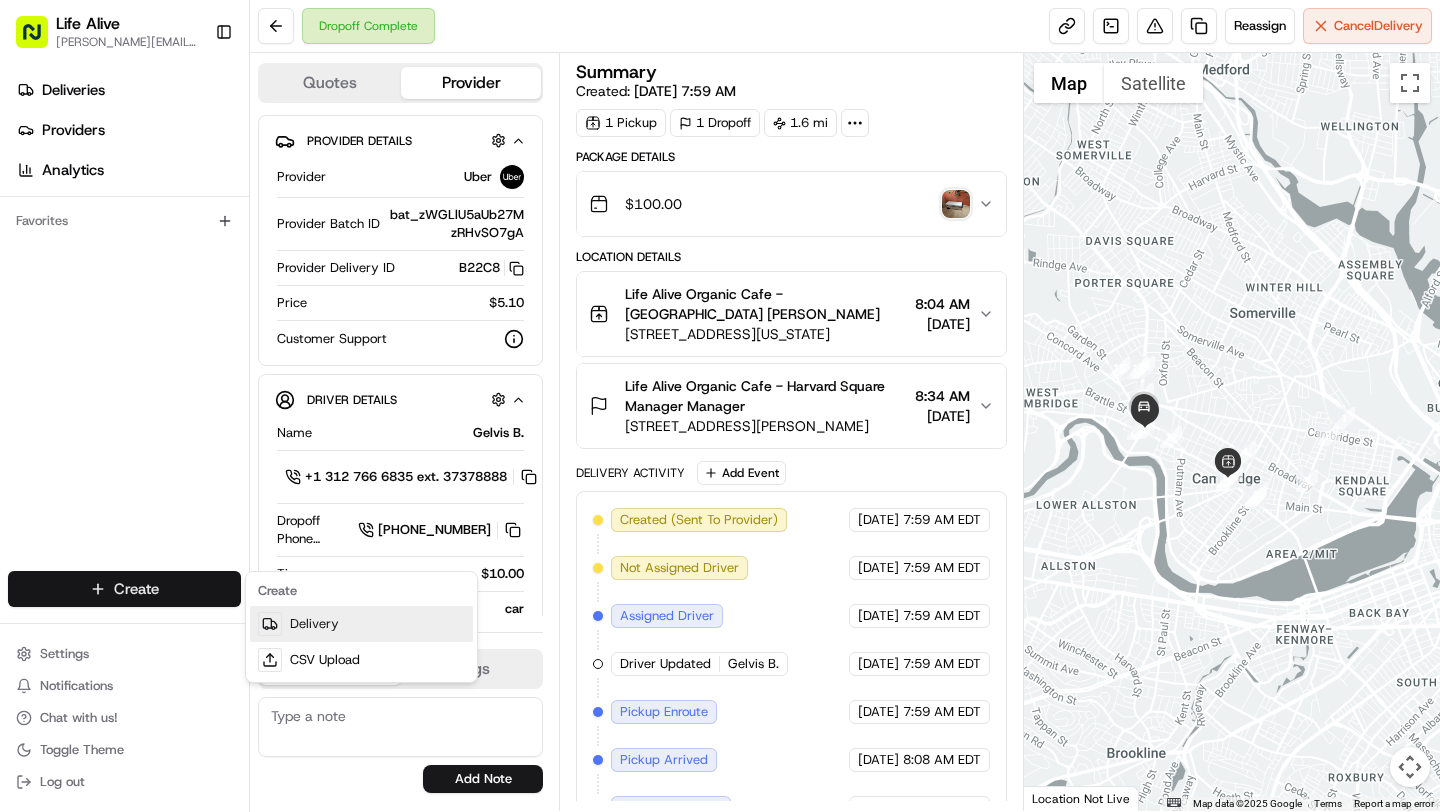 click on "Delivery" at bounding box center (361, 624) 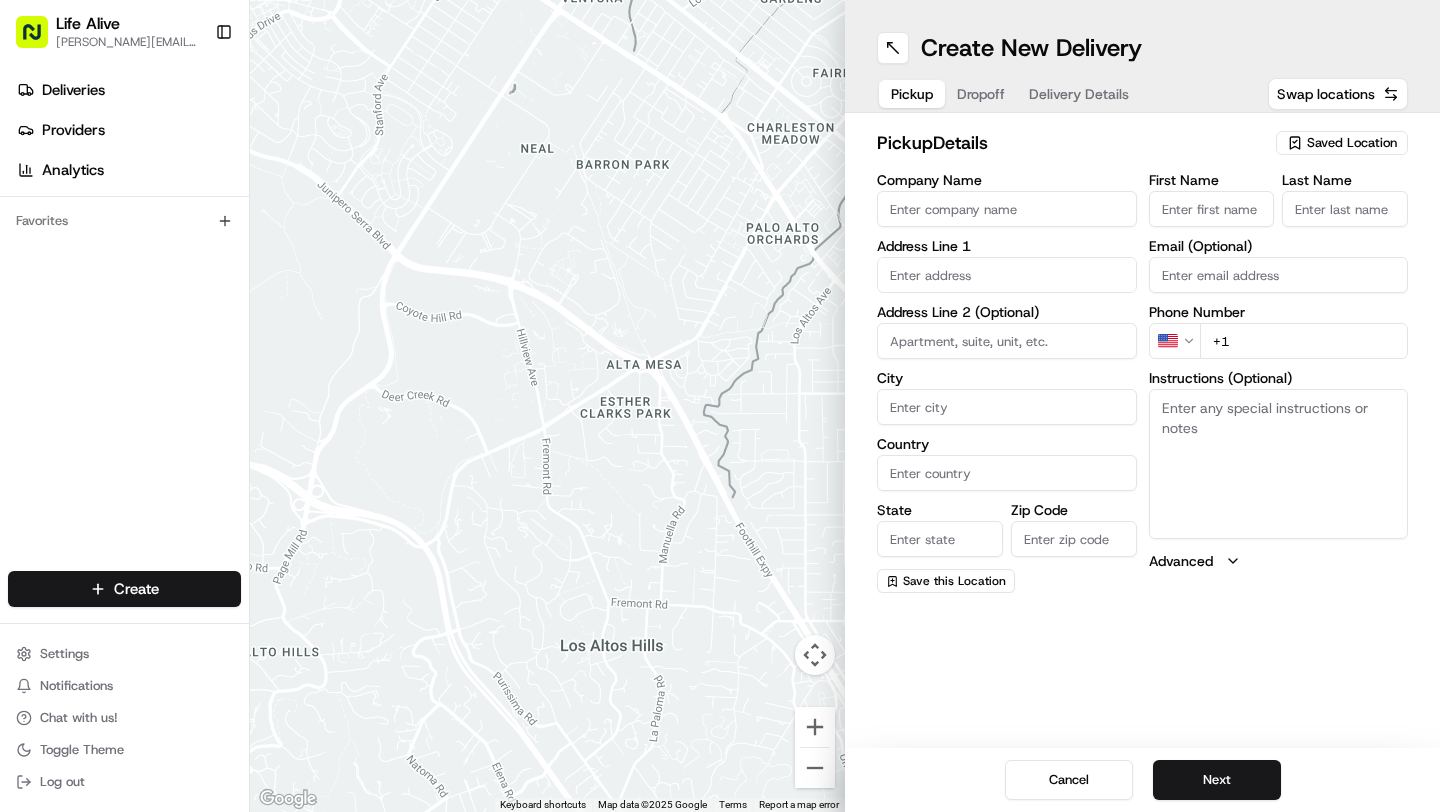 click on "Company Name" at bounding box center (1007, 209) 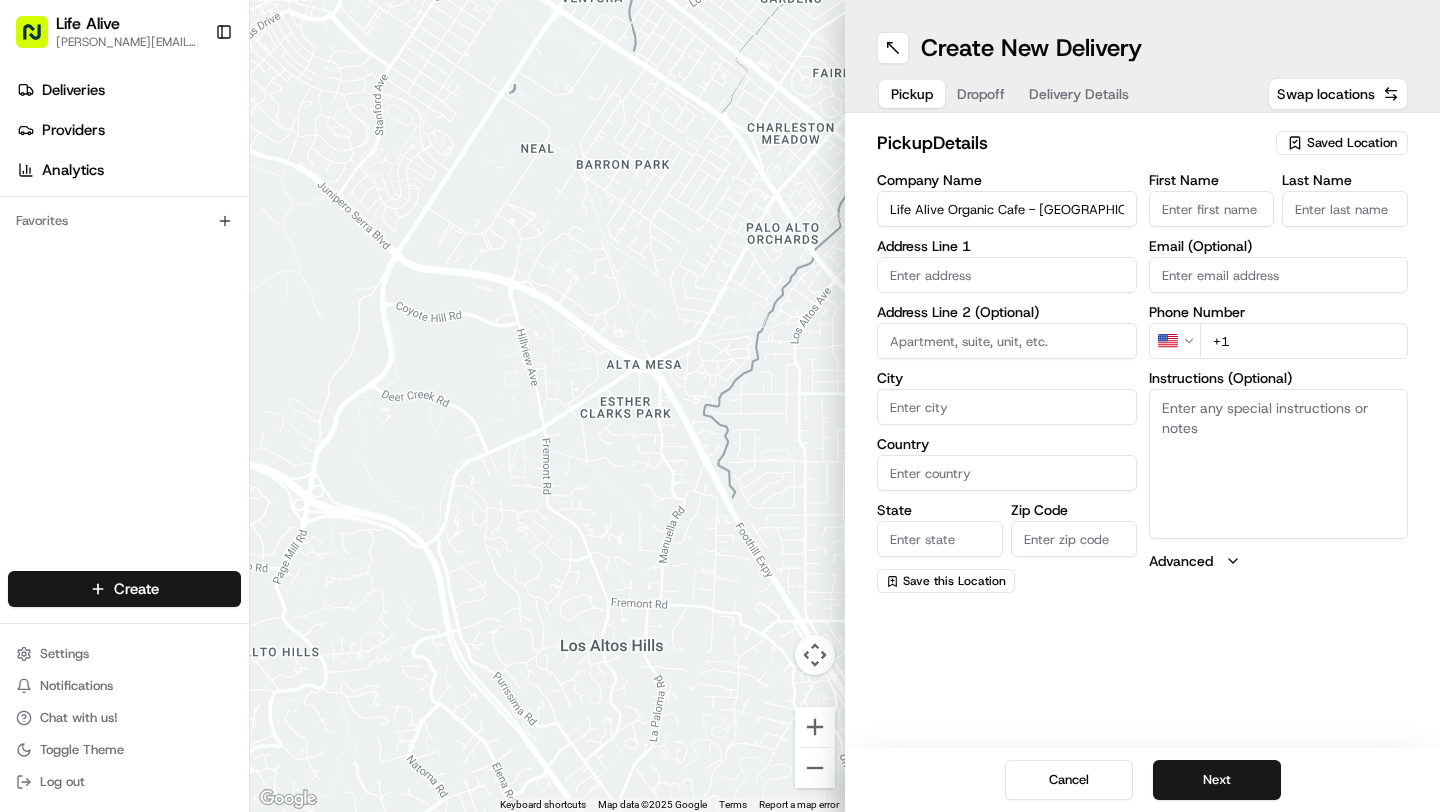 type on "[STREET_ADDRESS][PERSON_NAME]" 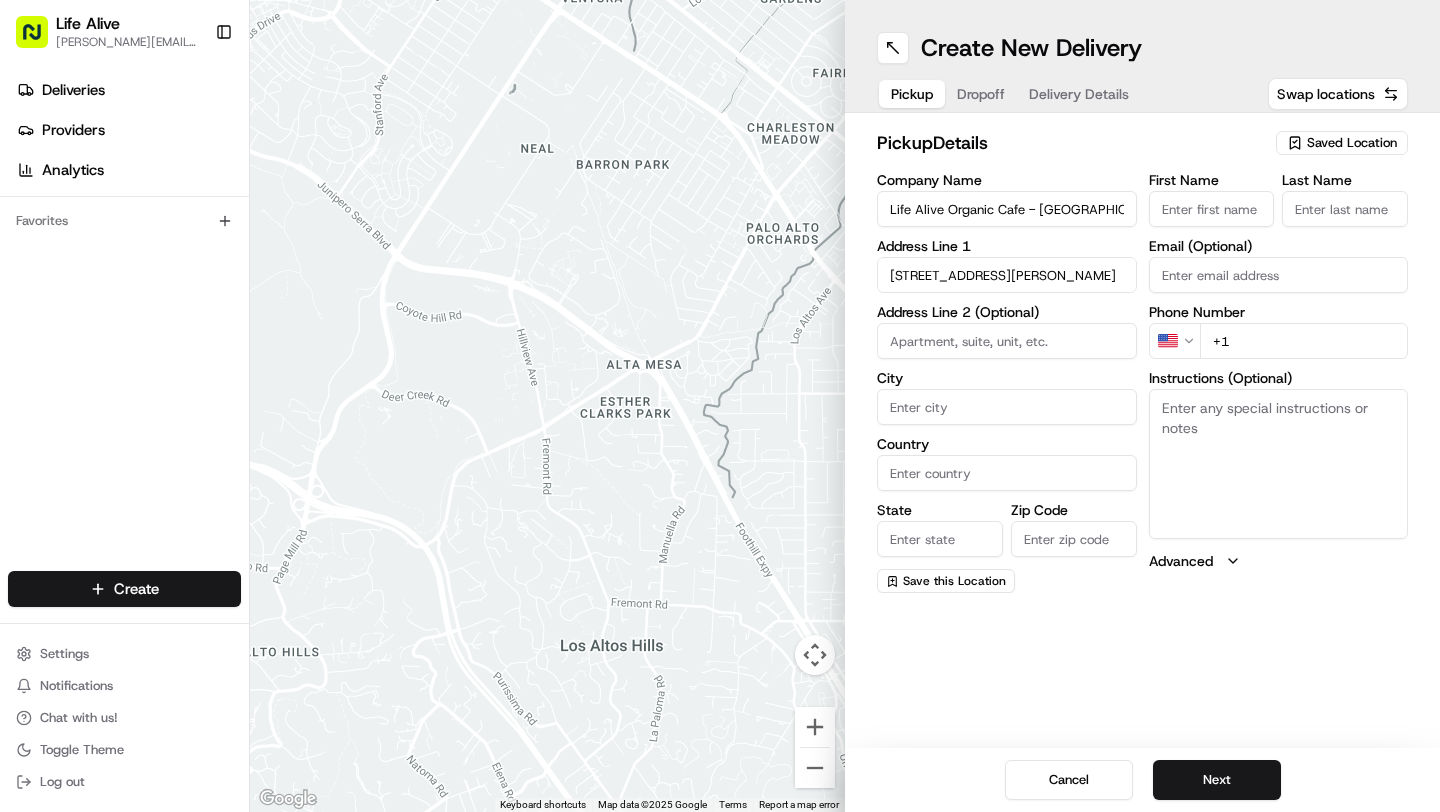 type on "[GEOGRAPHIC_DATA]" 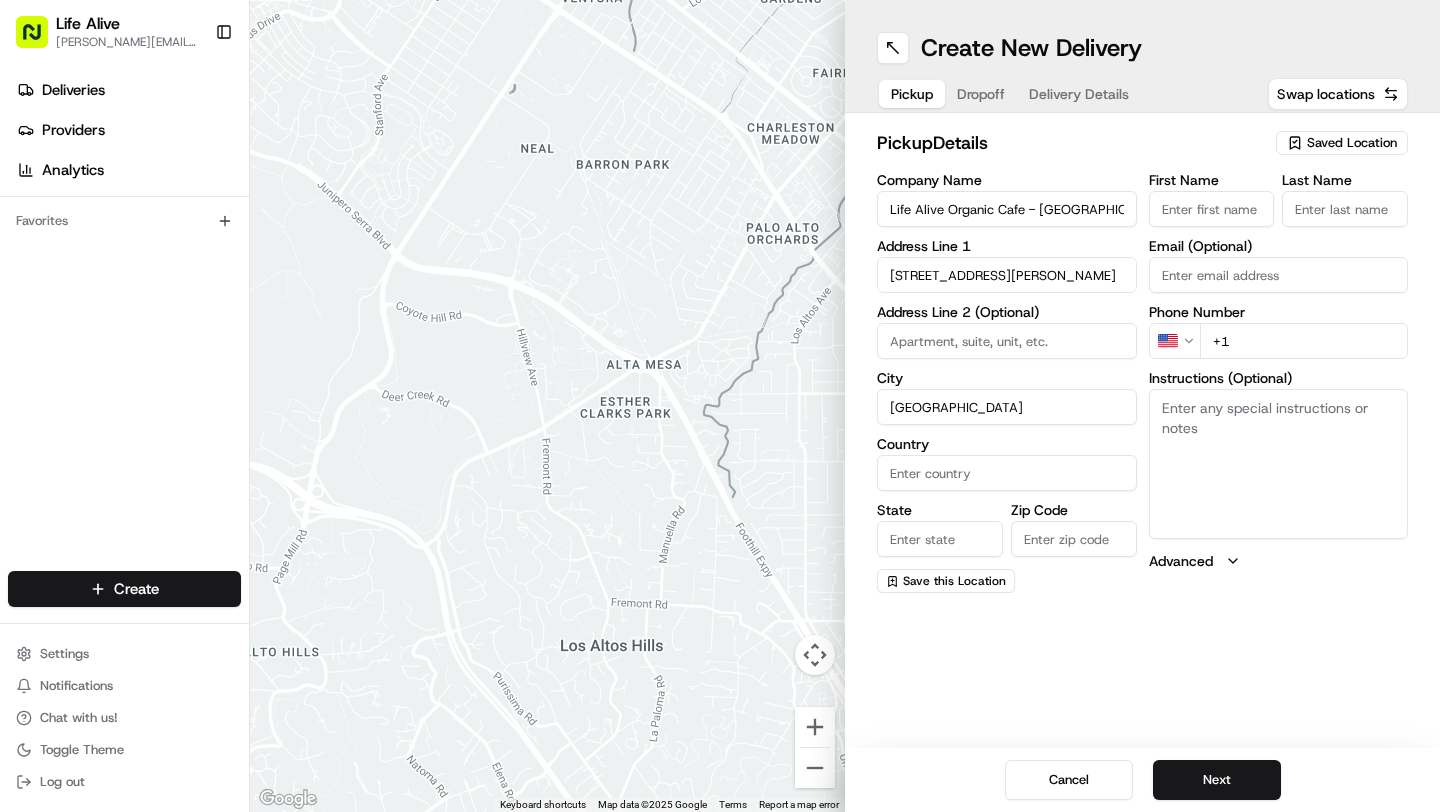 type on "[GEOGRAPHIC_DATA]" 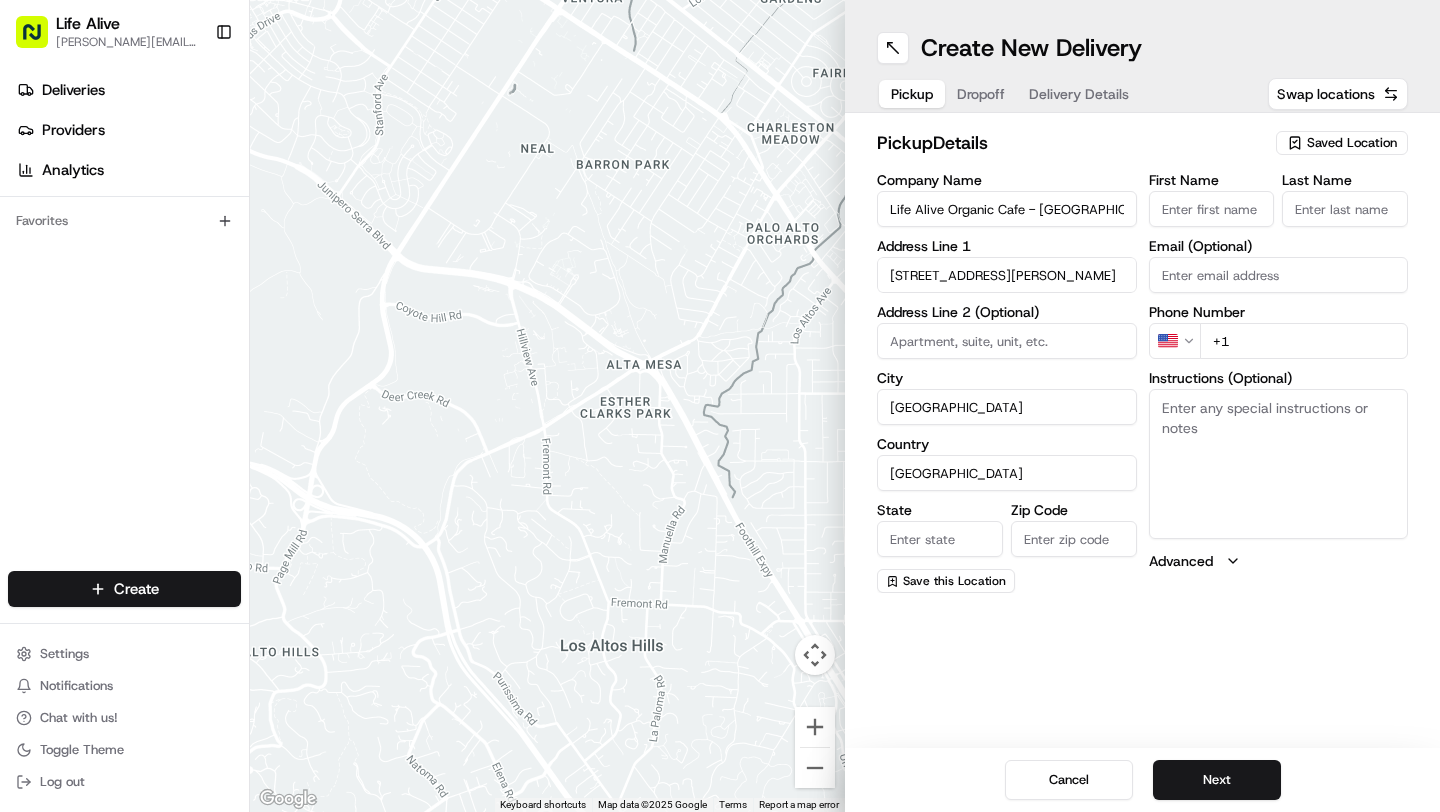 type on "MA" 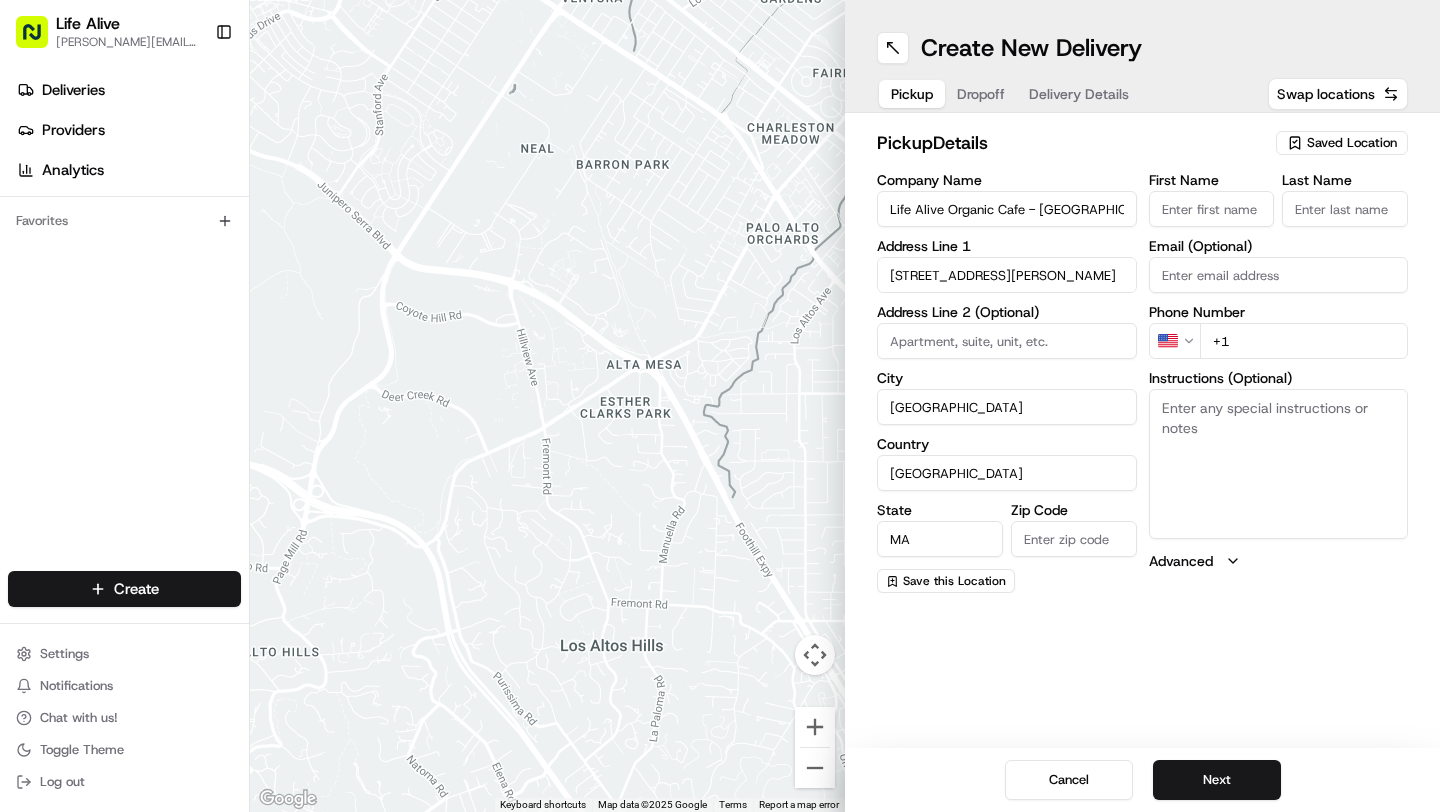 type on "02138" 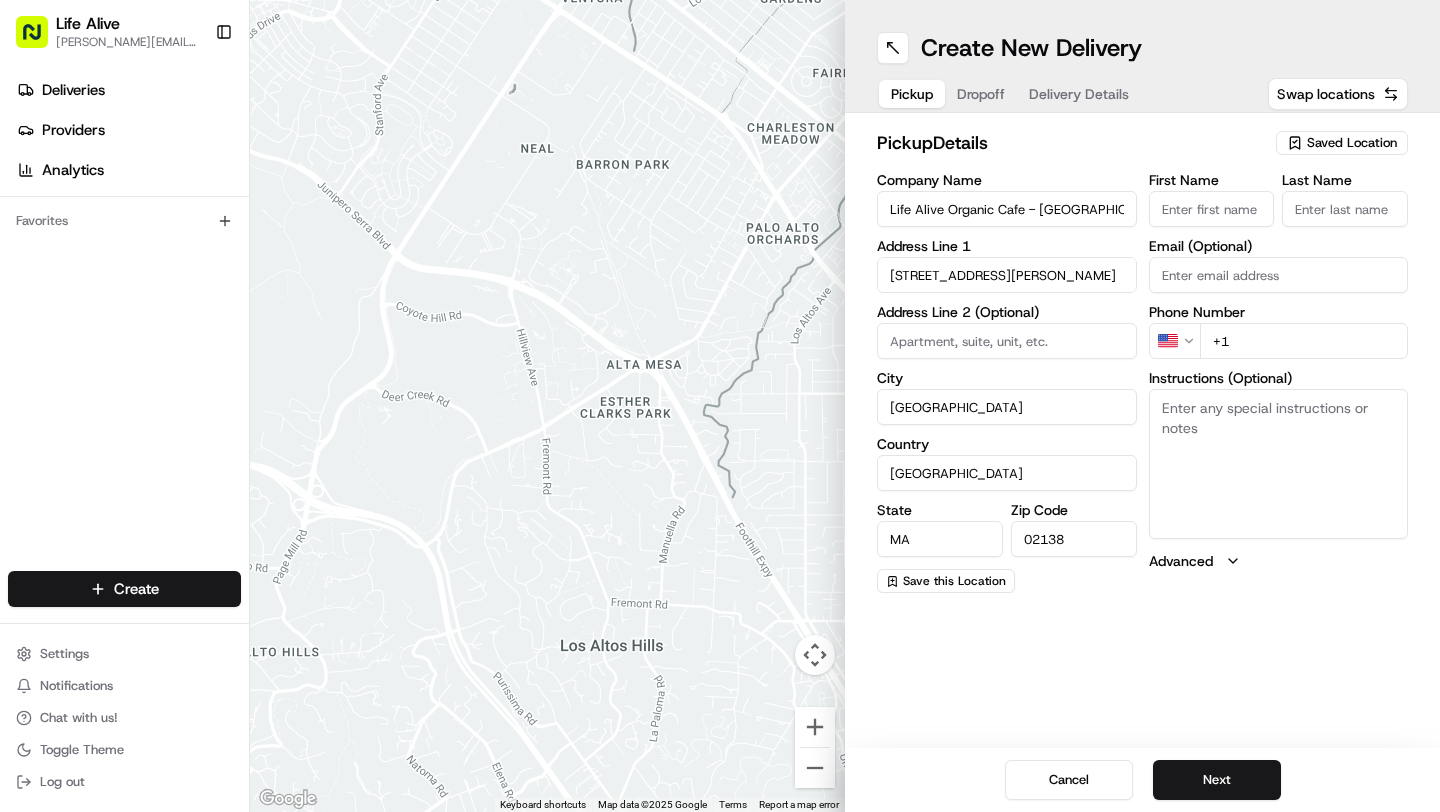 type on "Manager" 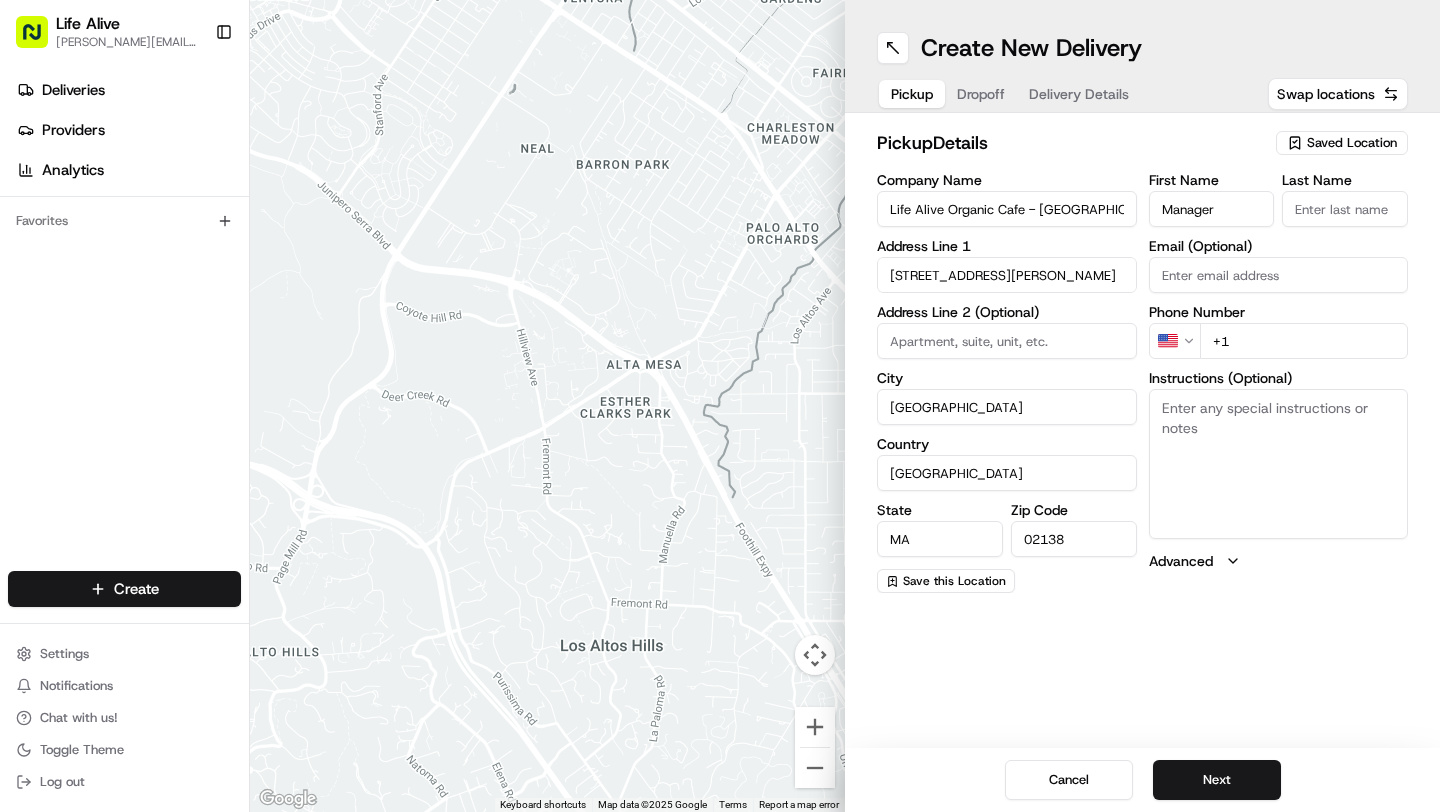type on "Manager" 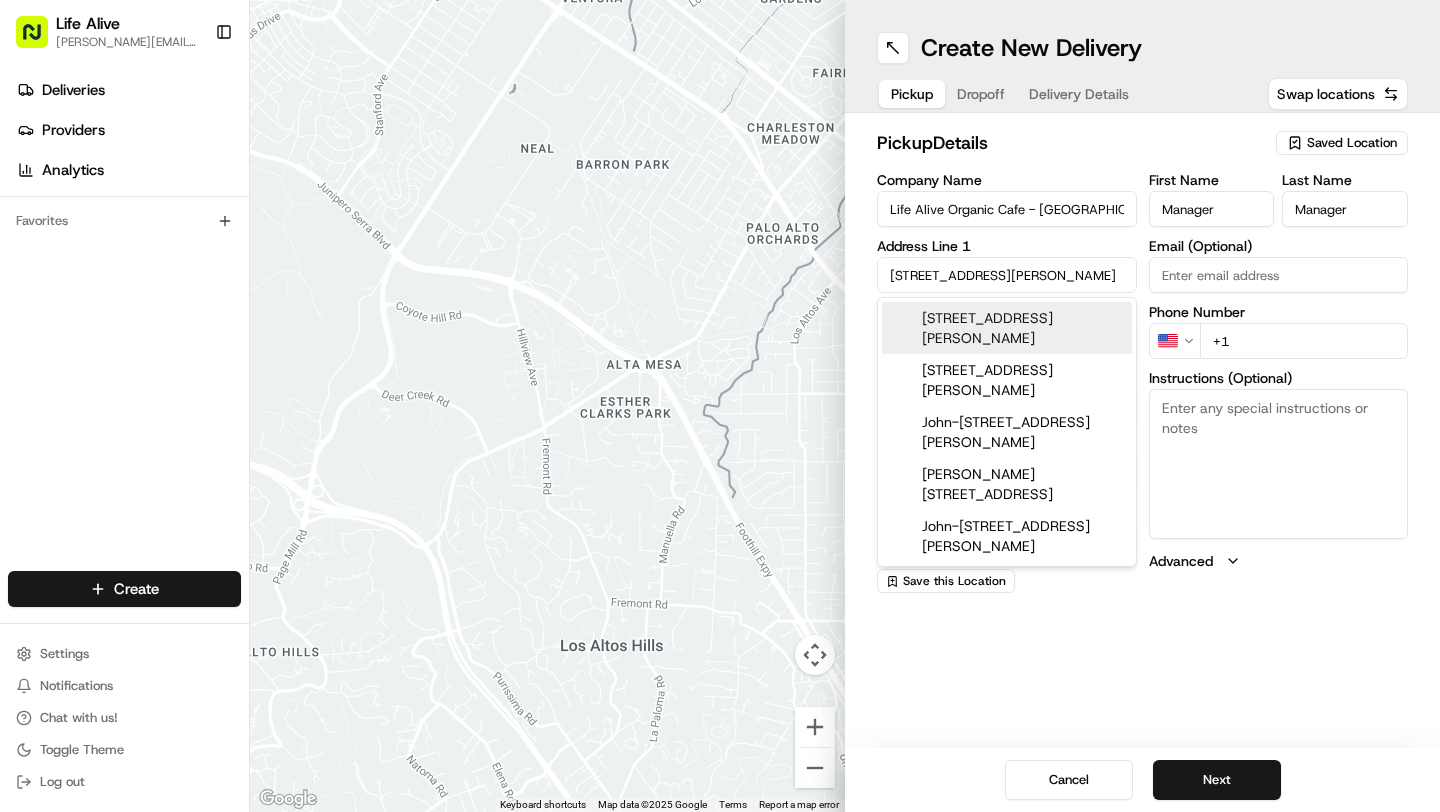 click on "+1" at bounding box center (1304, 341) 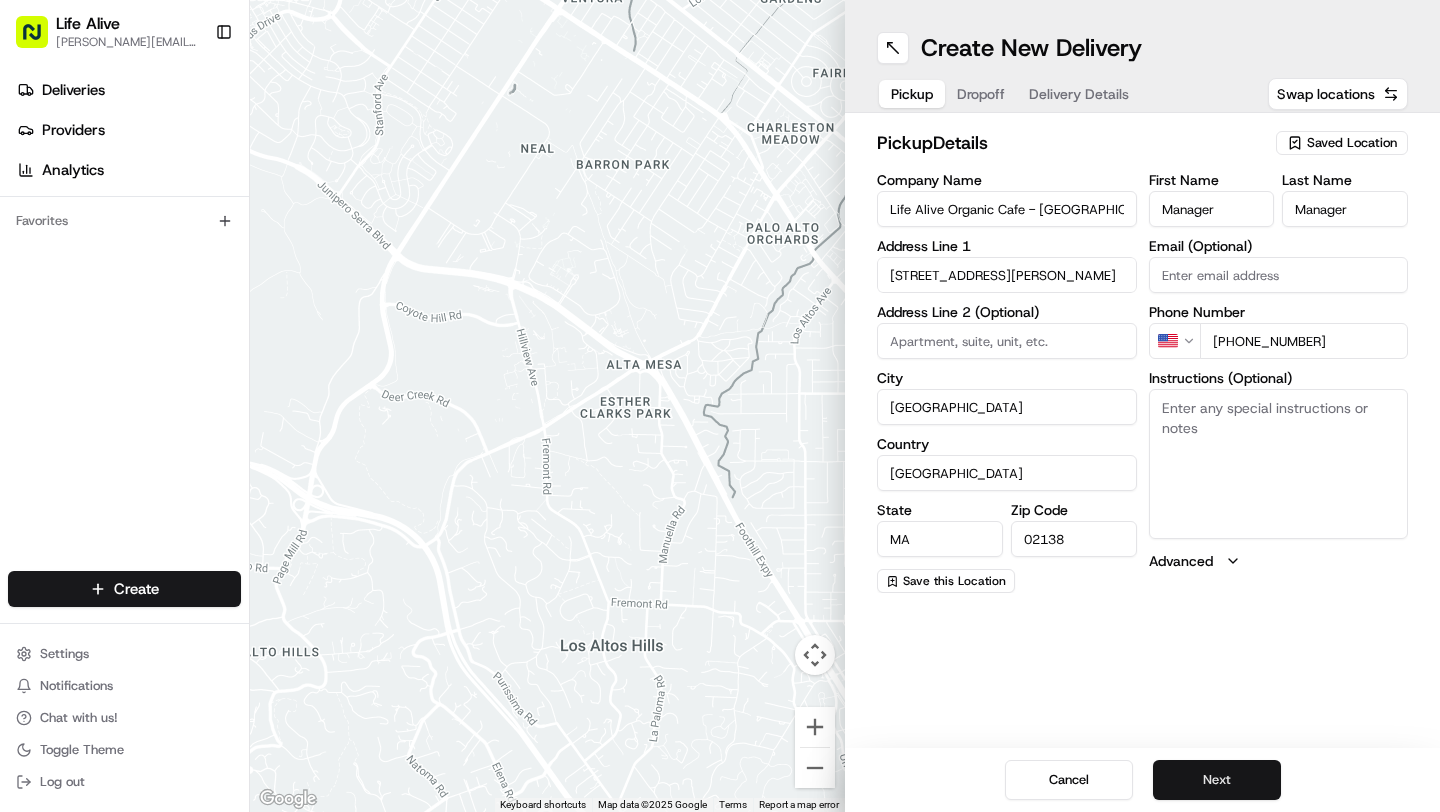 type on "[PHONE_NUMBER]" 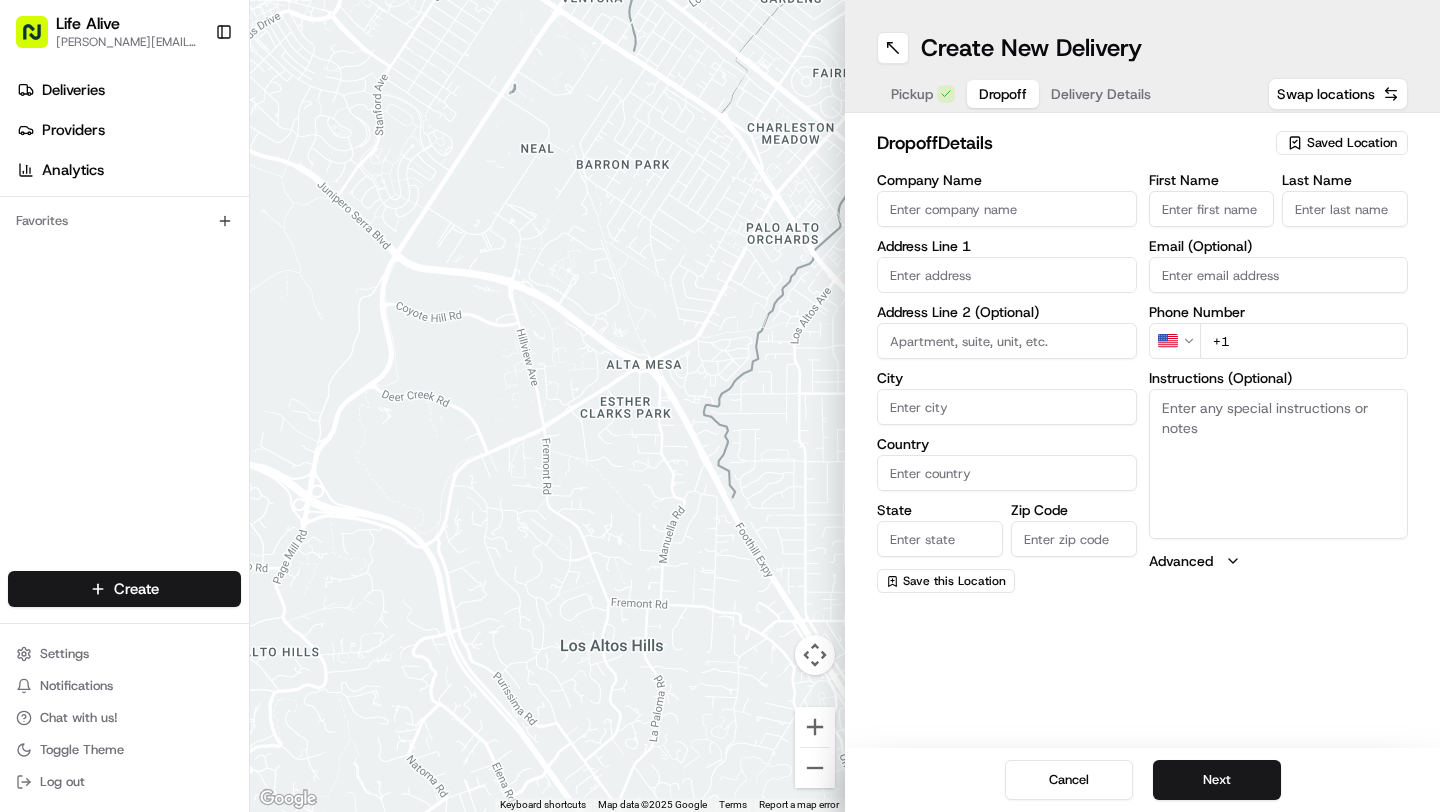click on "Company Name" at bounding box center [1007, 209] 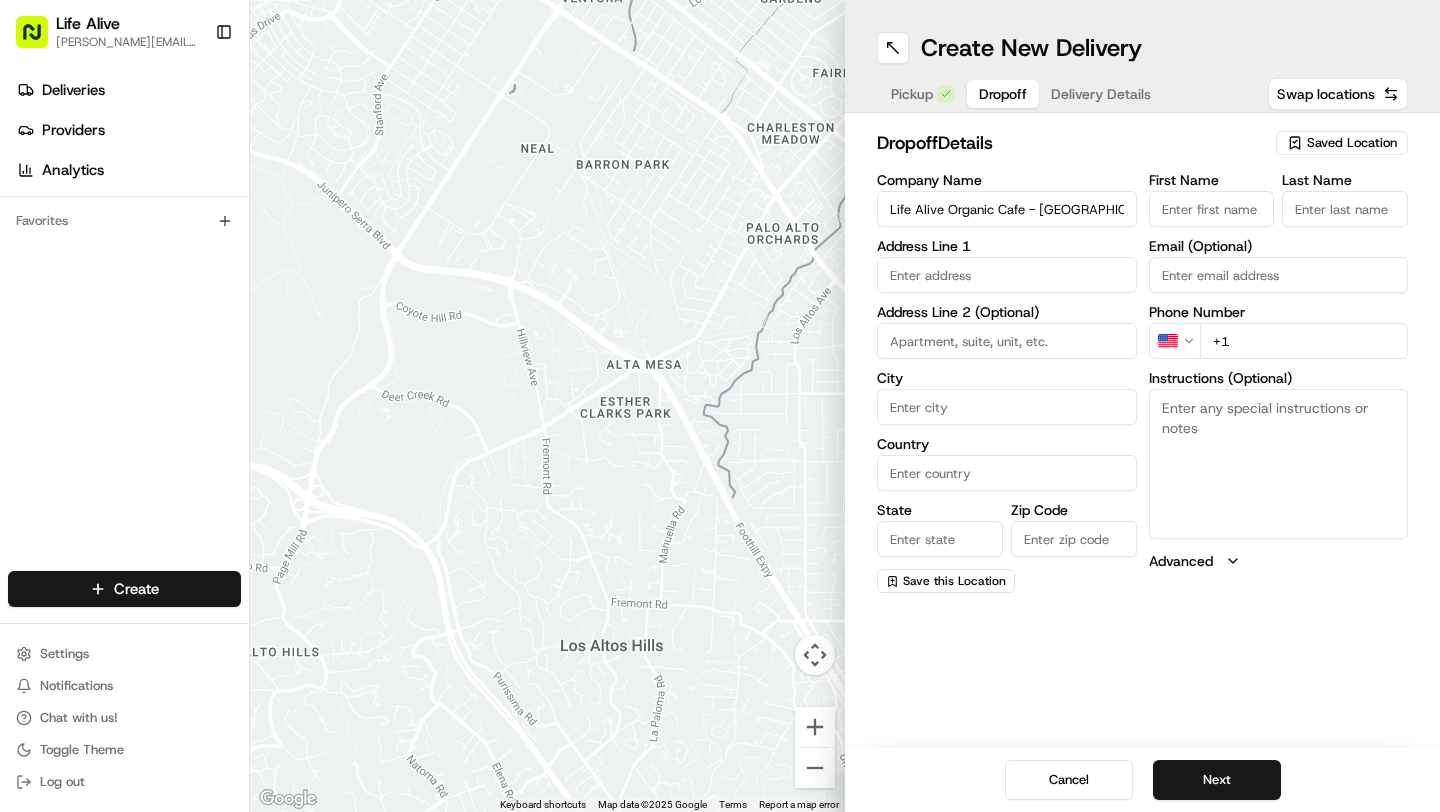 type on "[STREET_ADDRESS][US_STATE]" 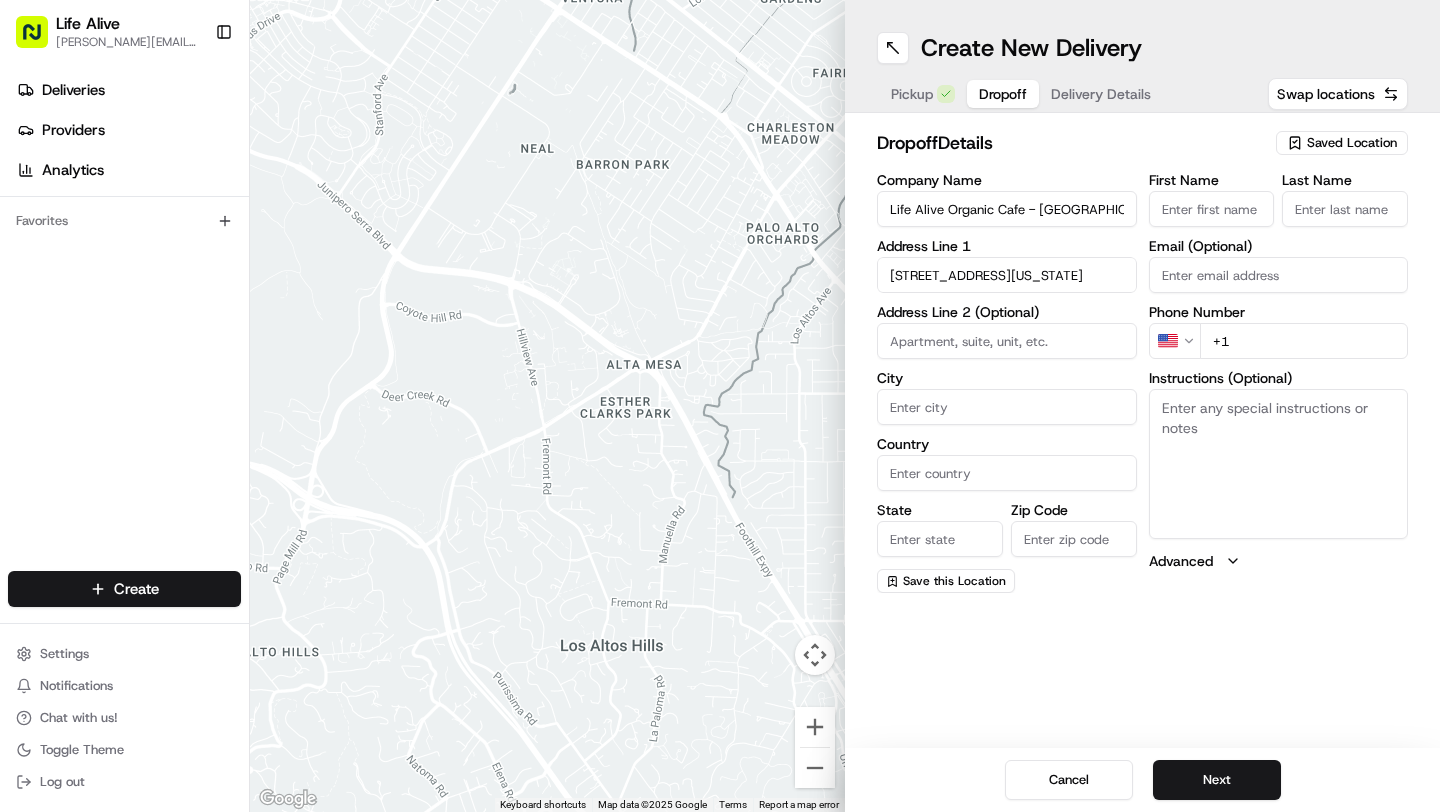 type on "[GEOGRAPHIC_DATA]" 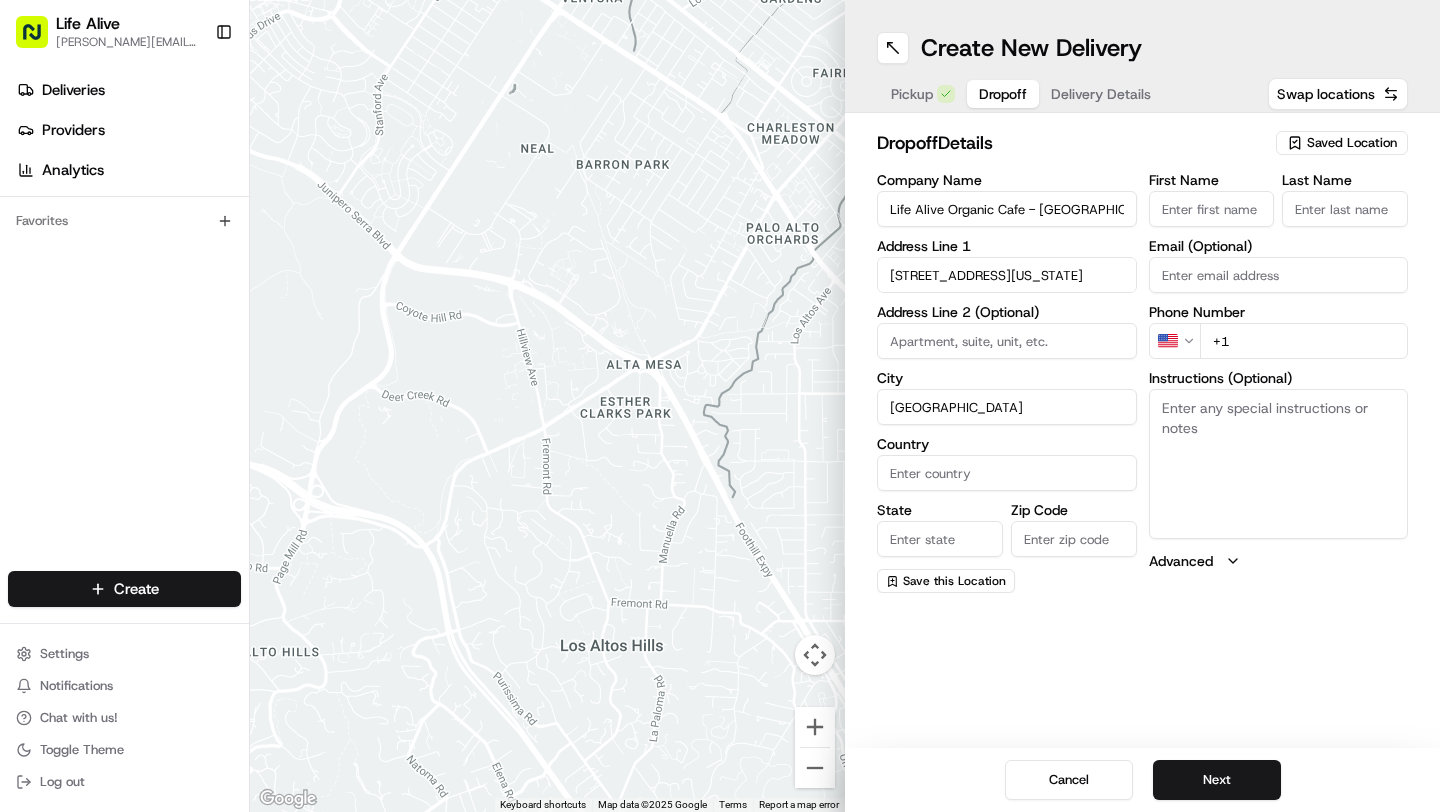 type on "[GEOGRAPHIC_DATA]" 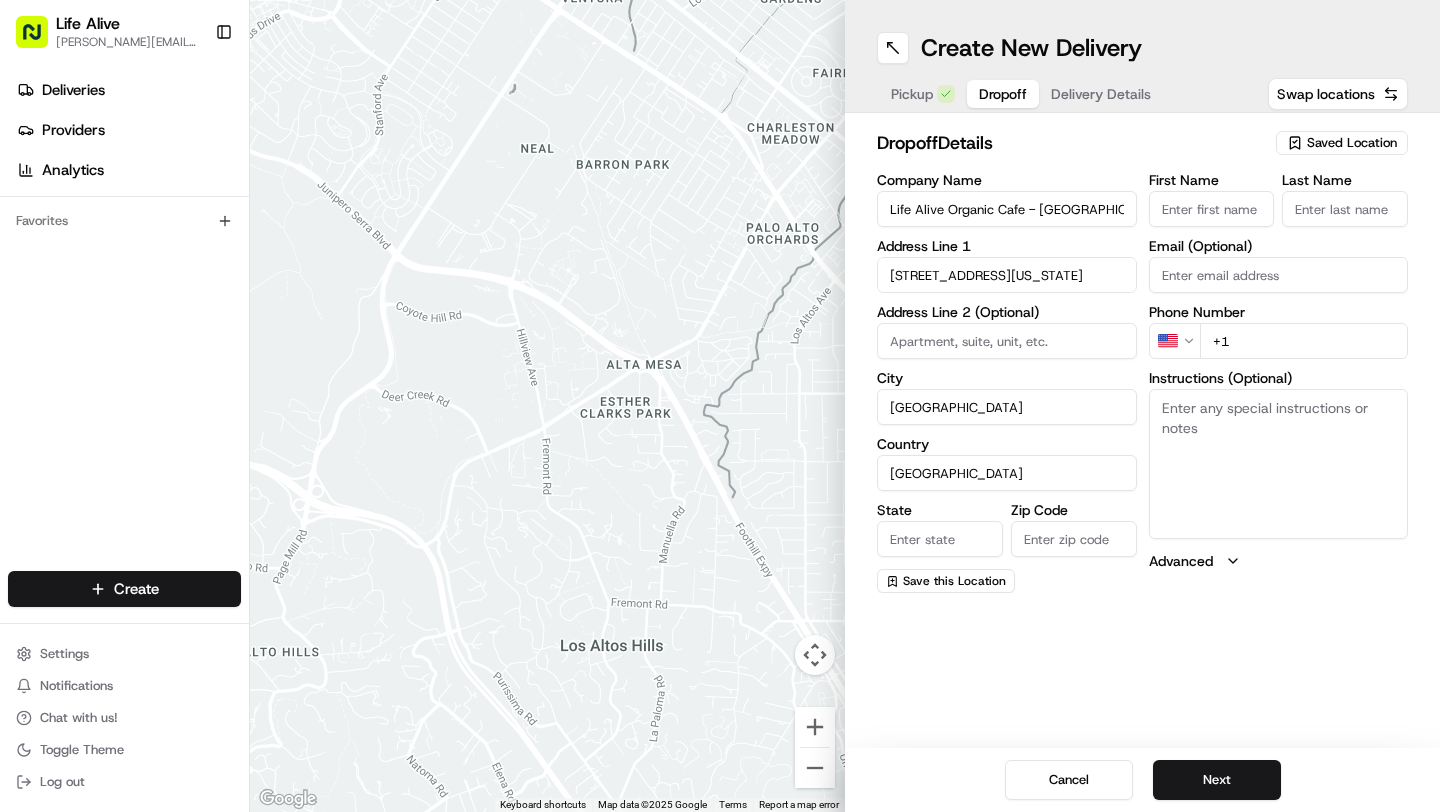 type on "MA" 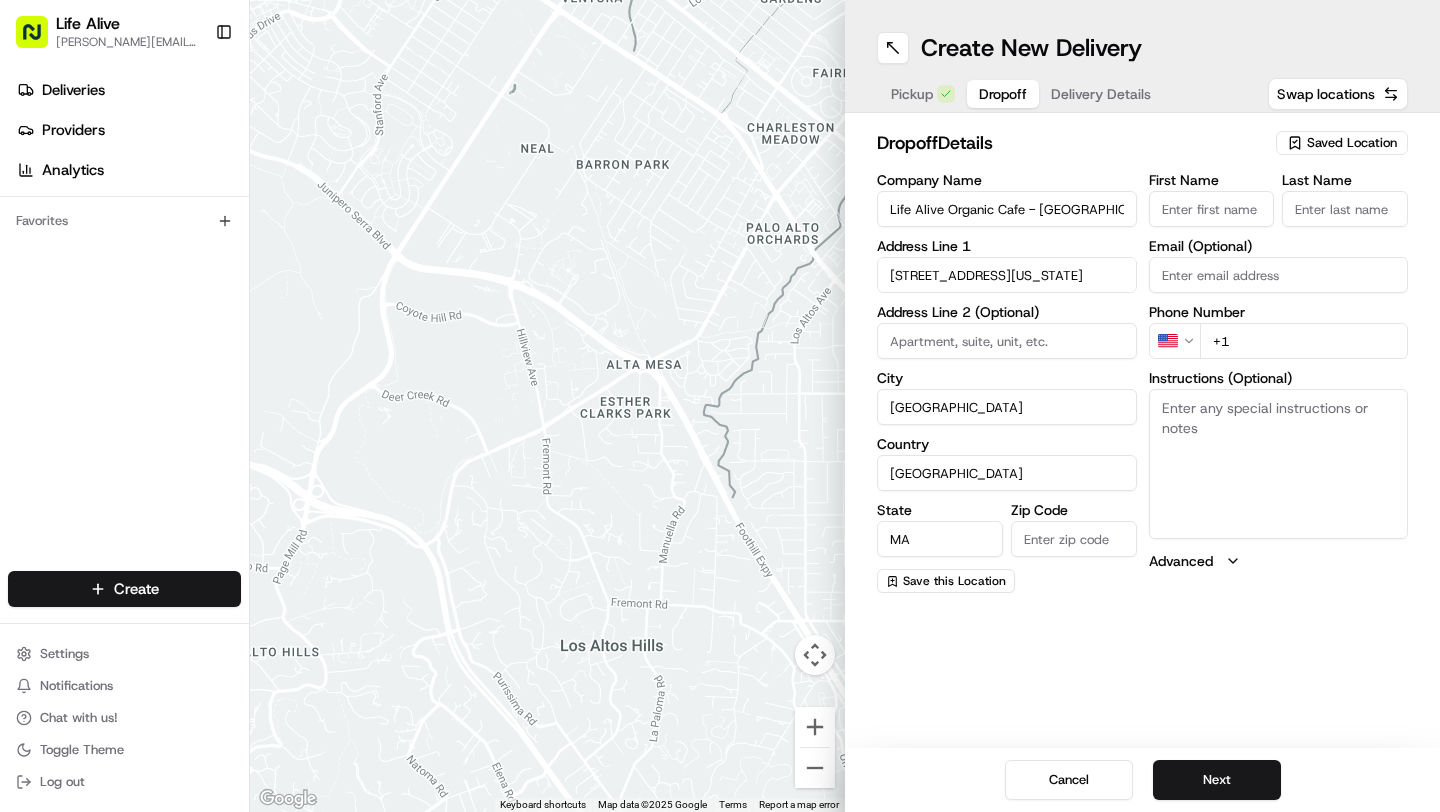 type on "02139" 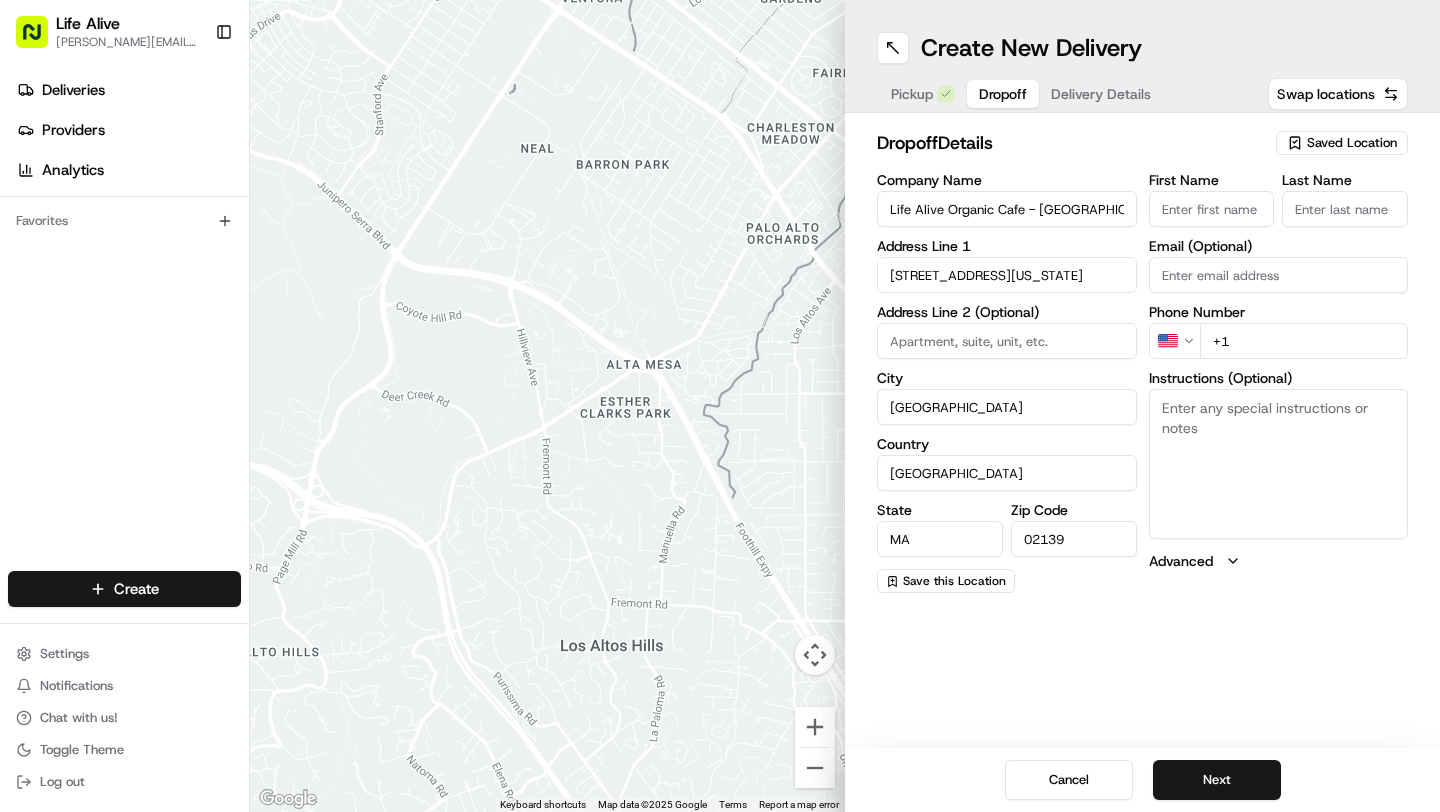 type on "[PERSON_NAME]" 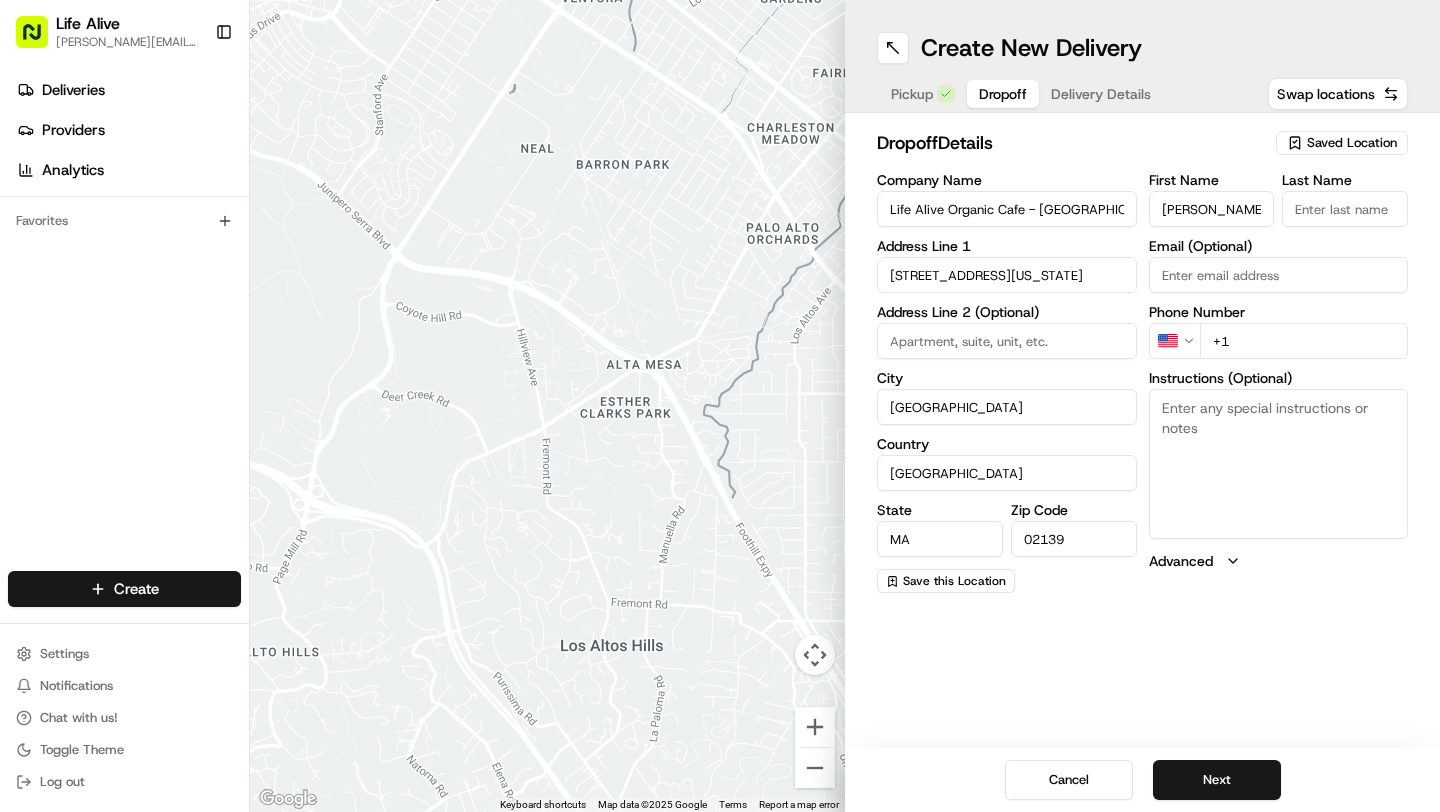 type on "Instasi" 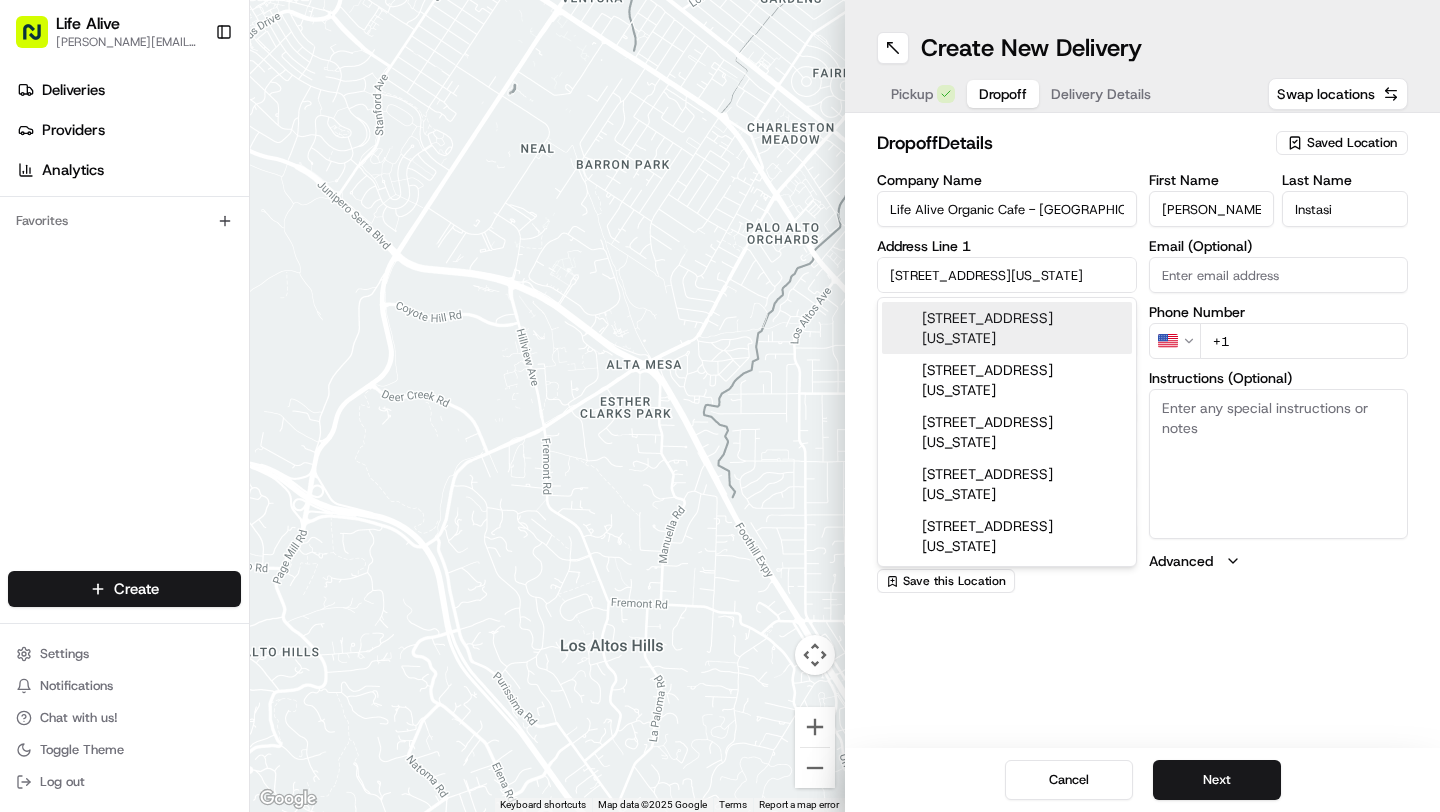 click on "+1" at bounding box center (1304, 341) 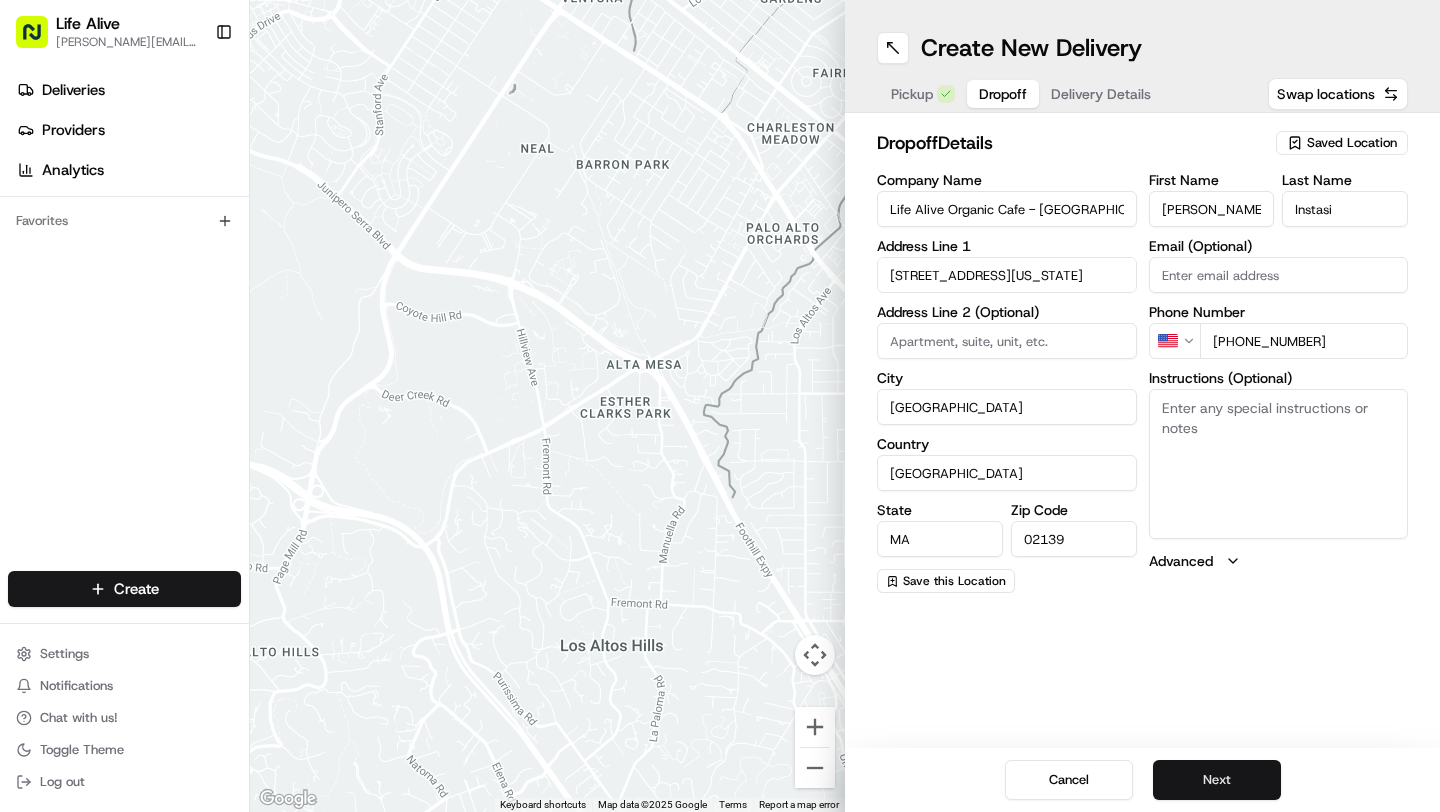 type on "[PHONE_NUMBER]" 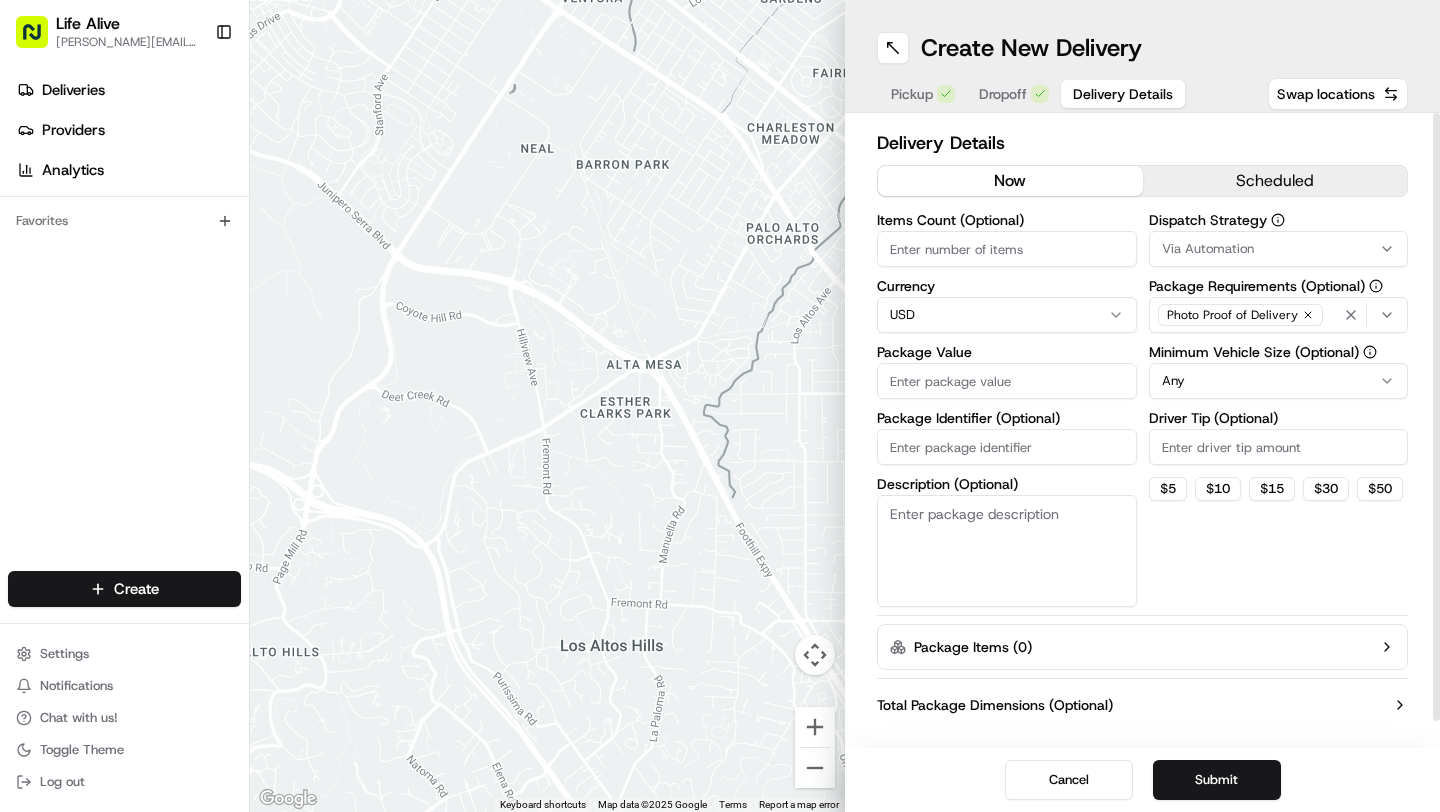 click on "Items Count (Optional)" at bounding box center [1007, 249] 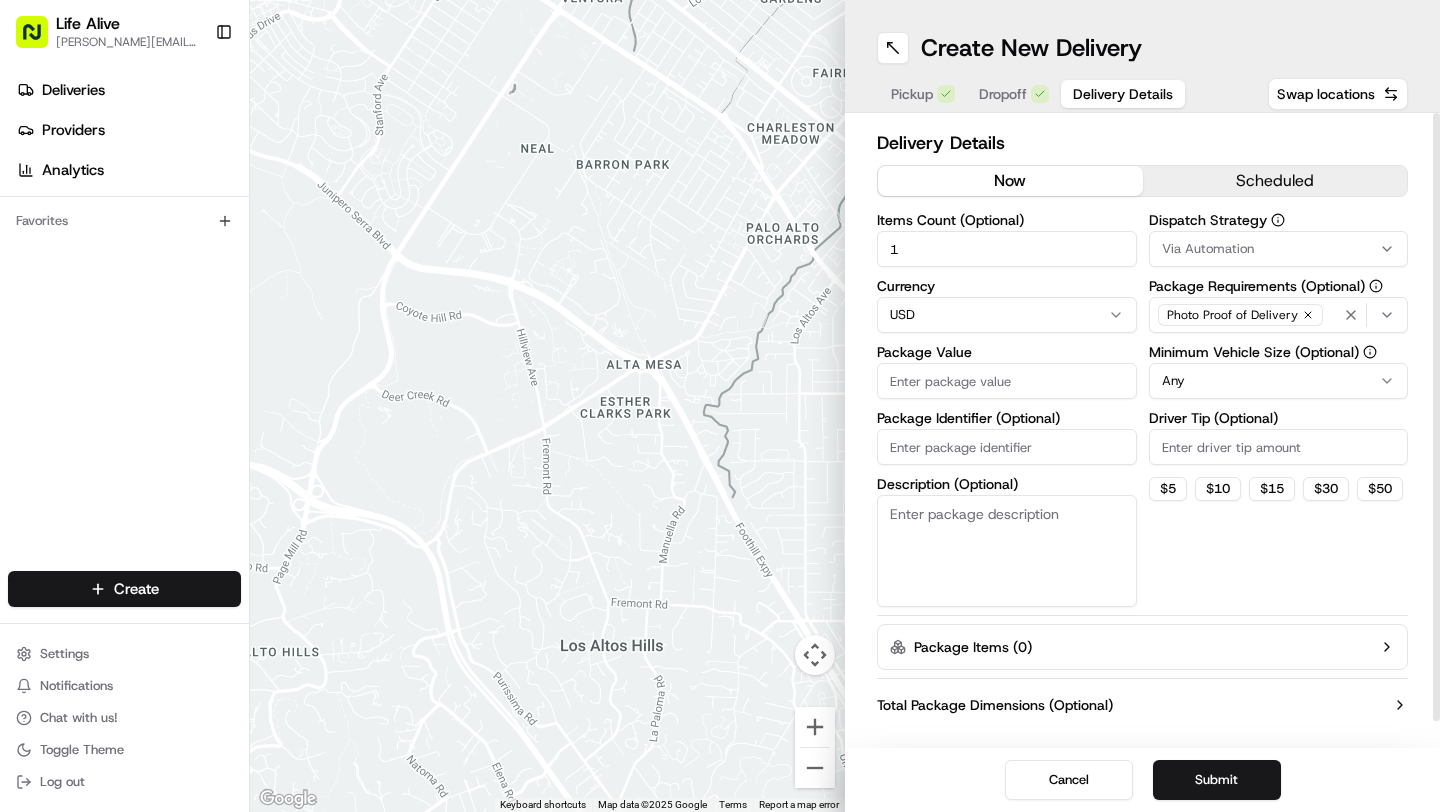 type on "1" 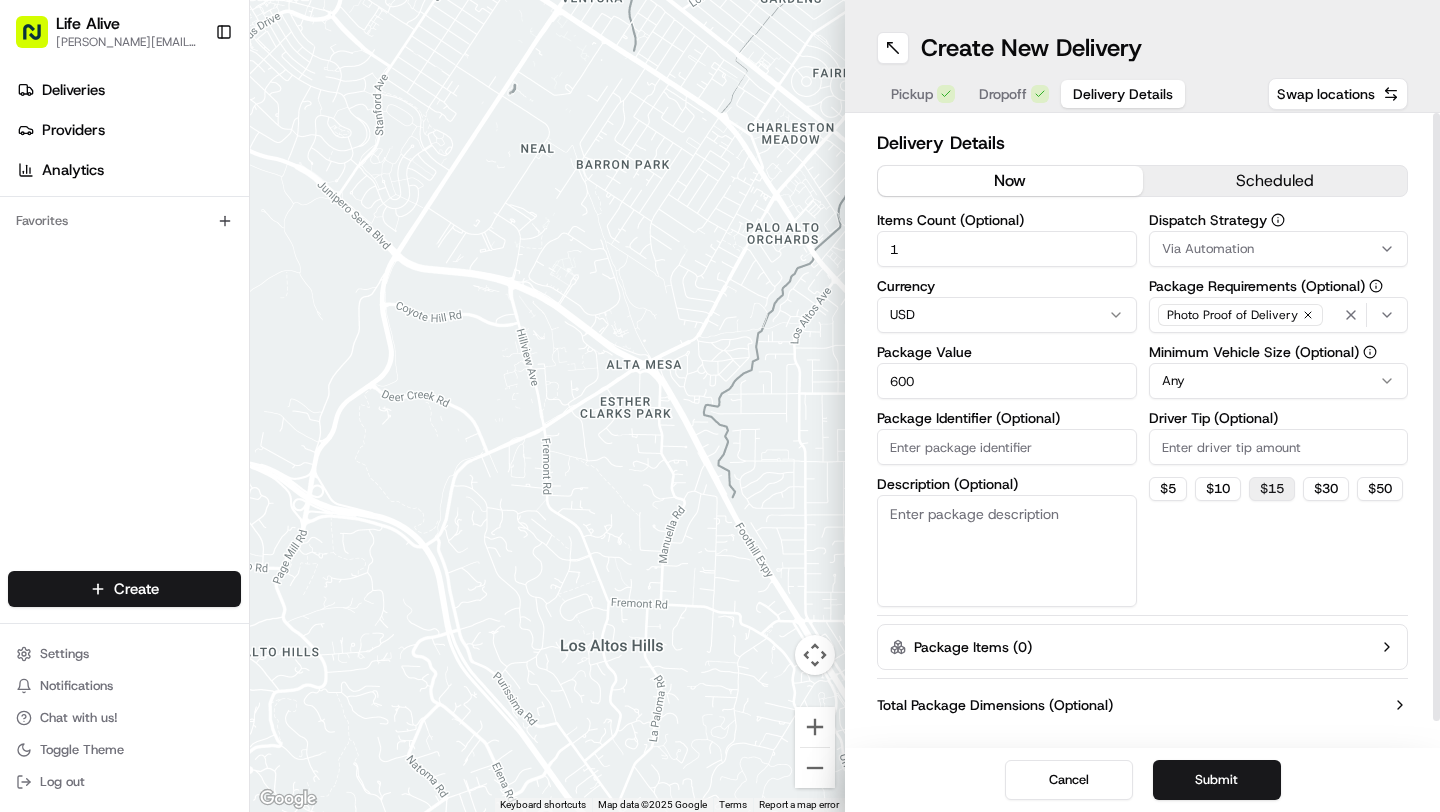 type on "600" 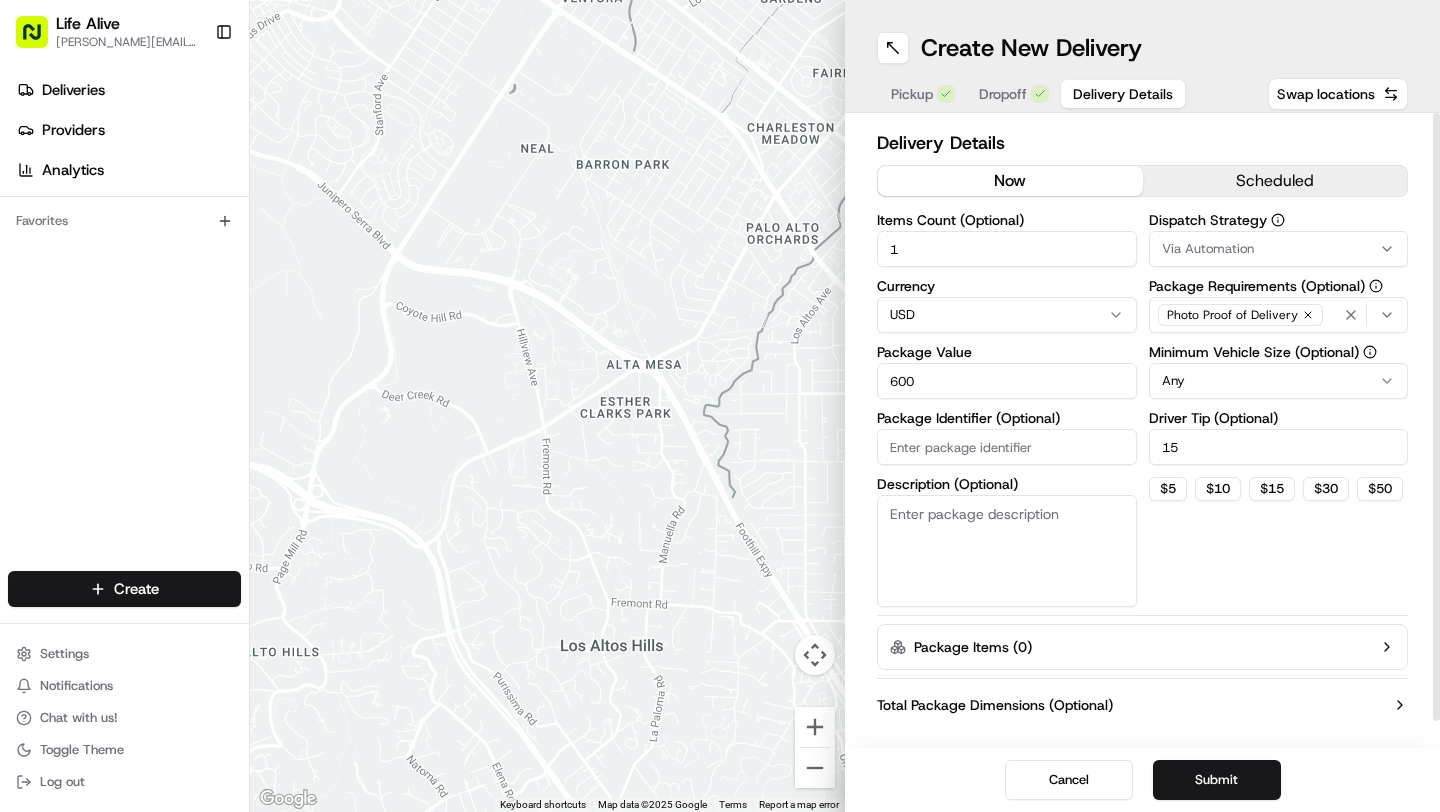 click on "Life Alive [PERSON_NAME][EMAIL_ADDRESS][DOMAIN_NAME] Toggle Sidebar Deliveries Providers Analytics Favorites Main Menu Members & Organization Organization Users Roles Preferences Customization Tracking Orchestration Automations Dispatch Strategy Locations Pickup Locations Dropoff Locations Billing Billing Refund Requests Integrations Notification Triggers Webhooks API Keys Request Logs Create Settings Notifications Chat with us! Toggle Theme Log out ← Move left → Move right ↑ Move up ↓ Move down + Zoom in - Zoom out Home Jump left by 75% End Jump right by 75% Page Up Jump up by 75% Page Down Jump down by 75% Keyboard shortcuts Map Data Map data ©2025 Google Map data ©2025 Google 500 m  Click to toggle between metric and imperial units Terms Report a map error Create New Delivery Pickup Dropoff Delivery Details Swap locations Delivery Details now scheduled Items Count (Optional) 1 Currency USD Package Value 600 Package Identifier (Optional) Description (Optional) Dispatch Strategy Via Automation Any 15 $" at bounding box center (720, 406) 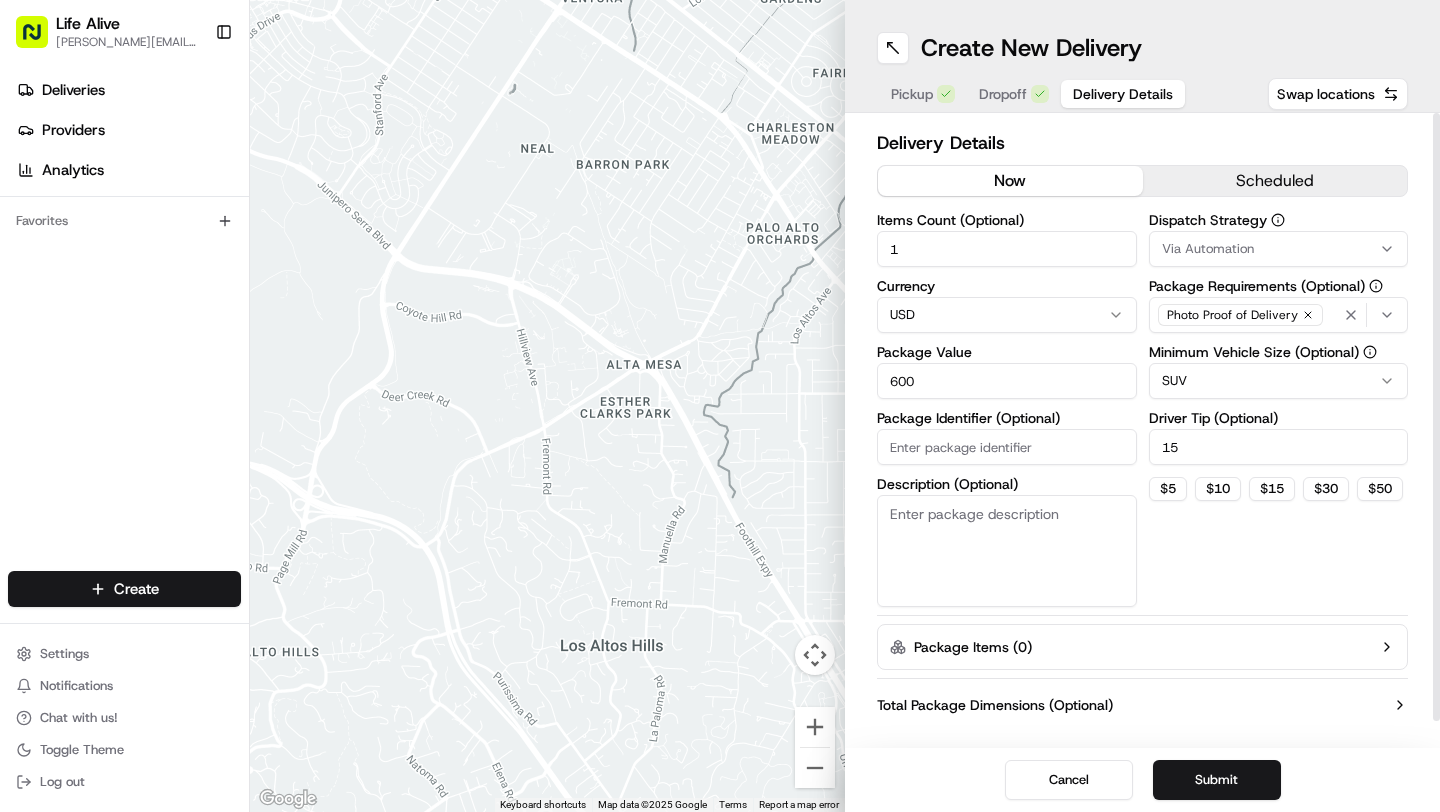click on "Dispatch Strategy Via Automation Package Requirements (Optional) Photo Proof of Delivery Minimum Vehicle Size (Optional) SUV Driver Tip (Optional) 15 $ 5 $ 10 $ 15 $ 30 $ 50" at bounding box center [1279, 410] 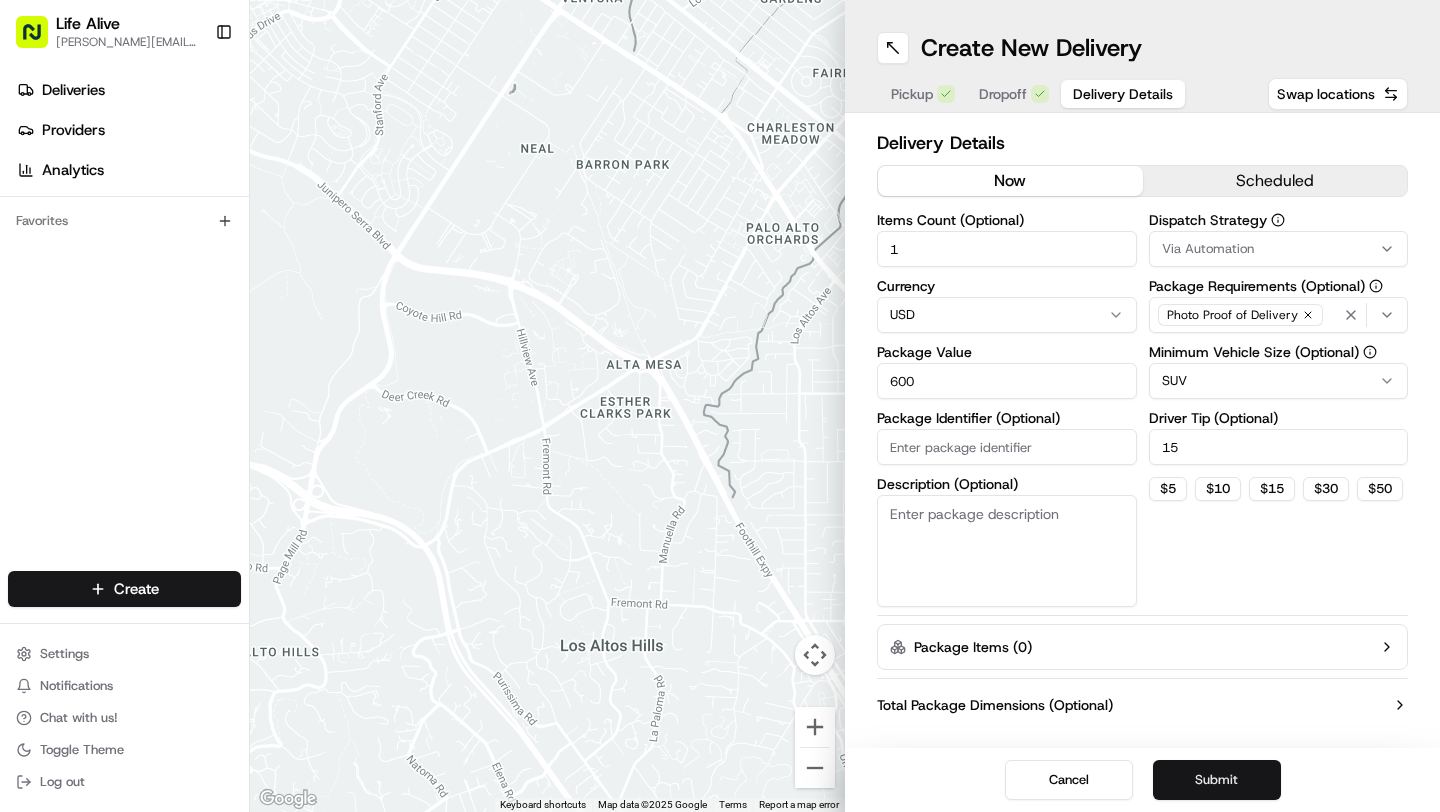 click on "Submit" at bounding box center (1217, 780) 